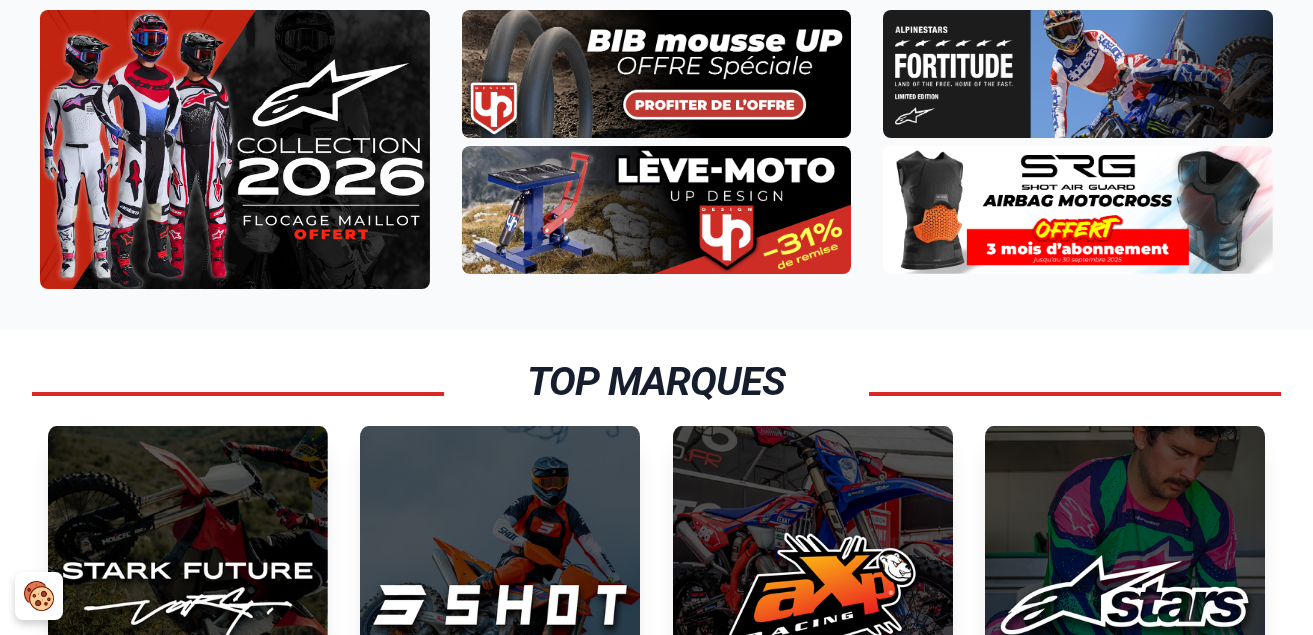 scroll, scrollTop: 0, scrollLeft: 0, axis: both 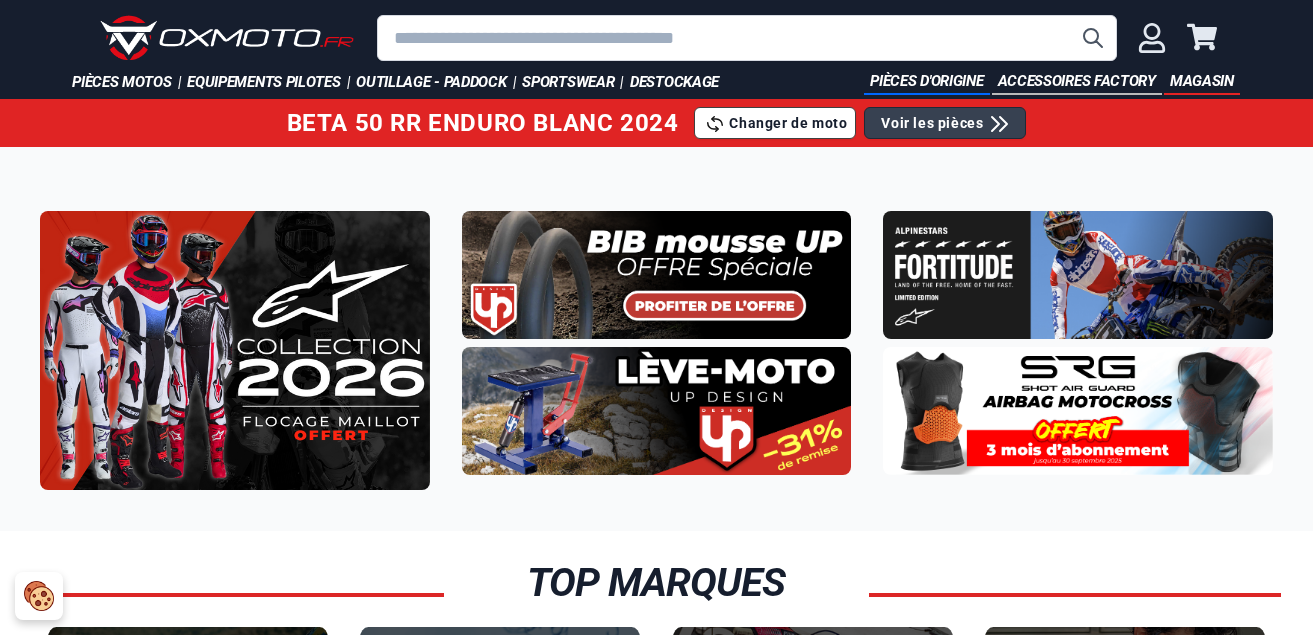 click at bounding box center [747, 38] 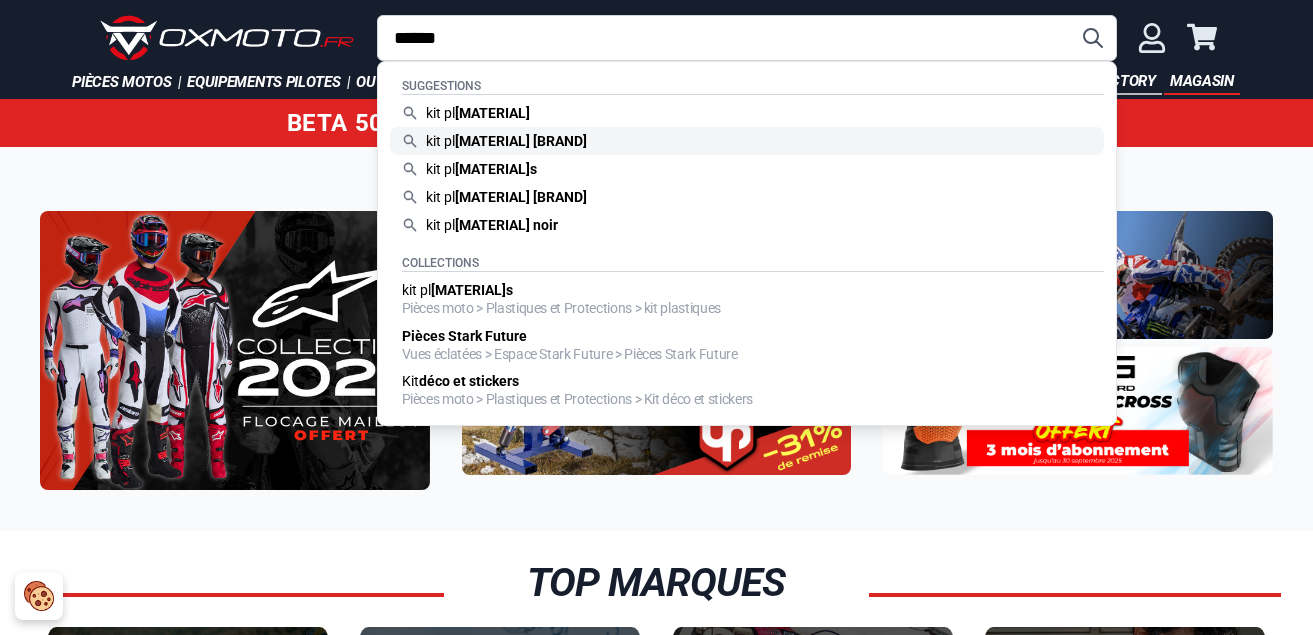 click on "astique beta" at bounding box center [521, 141] 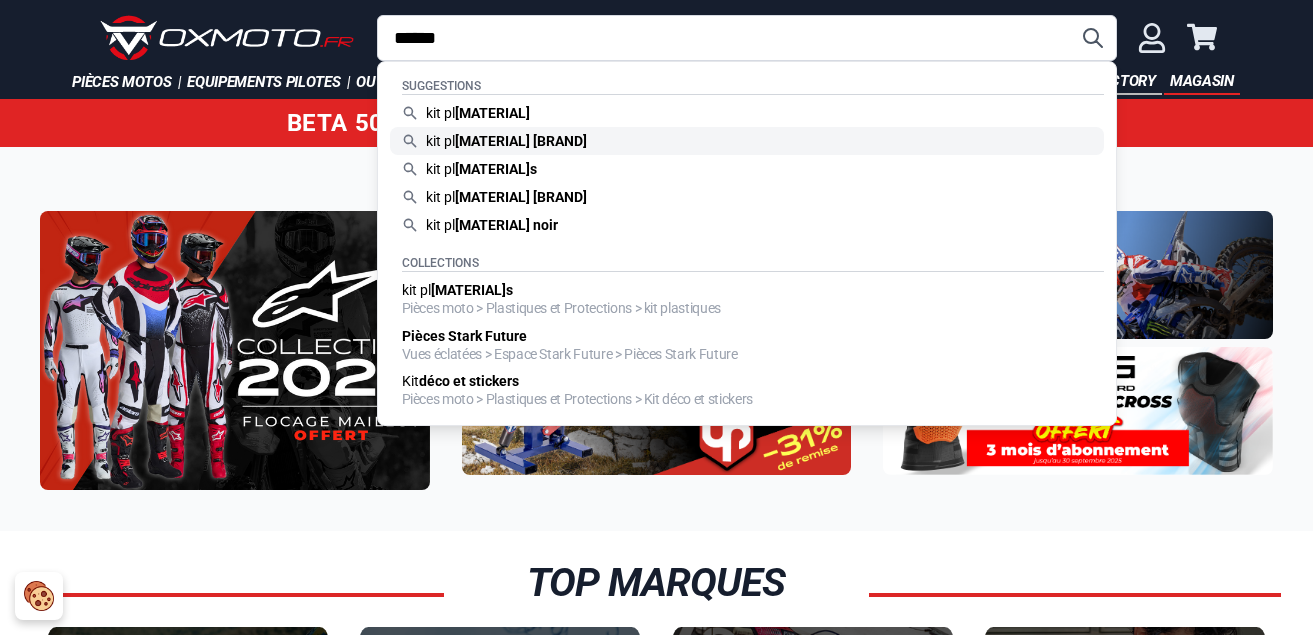 type on "**********" 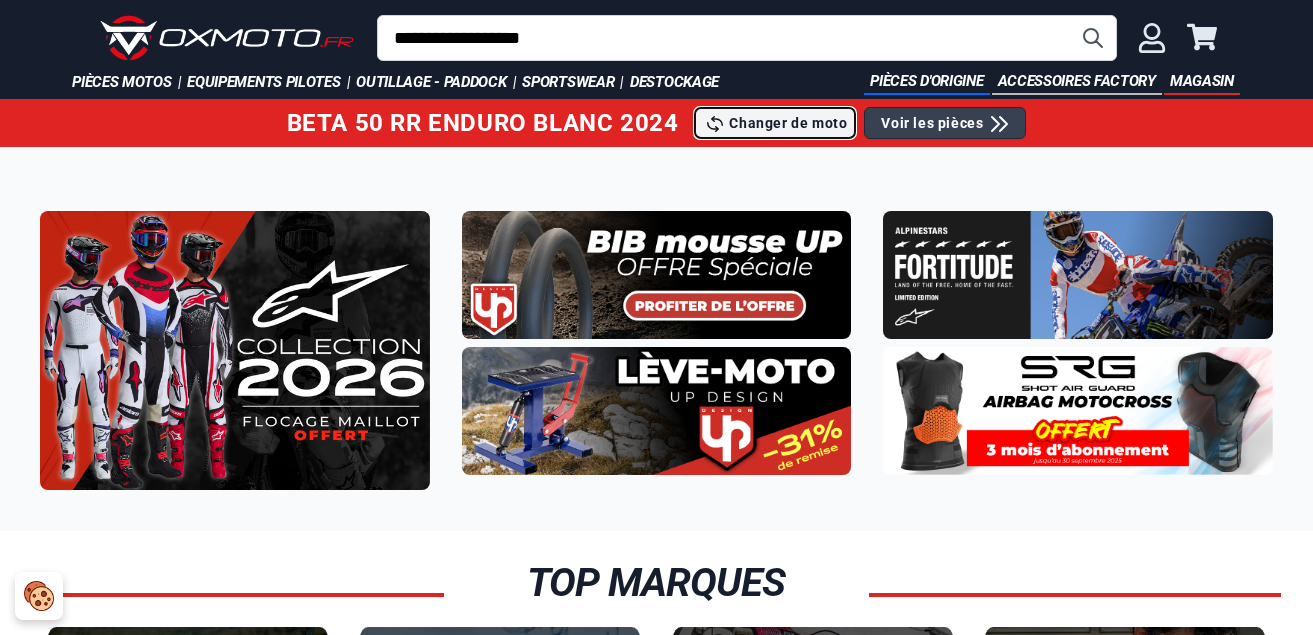 click on "Changer de moto" at bounding box center (788, 123) 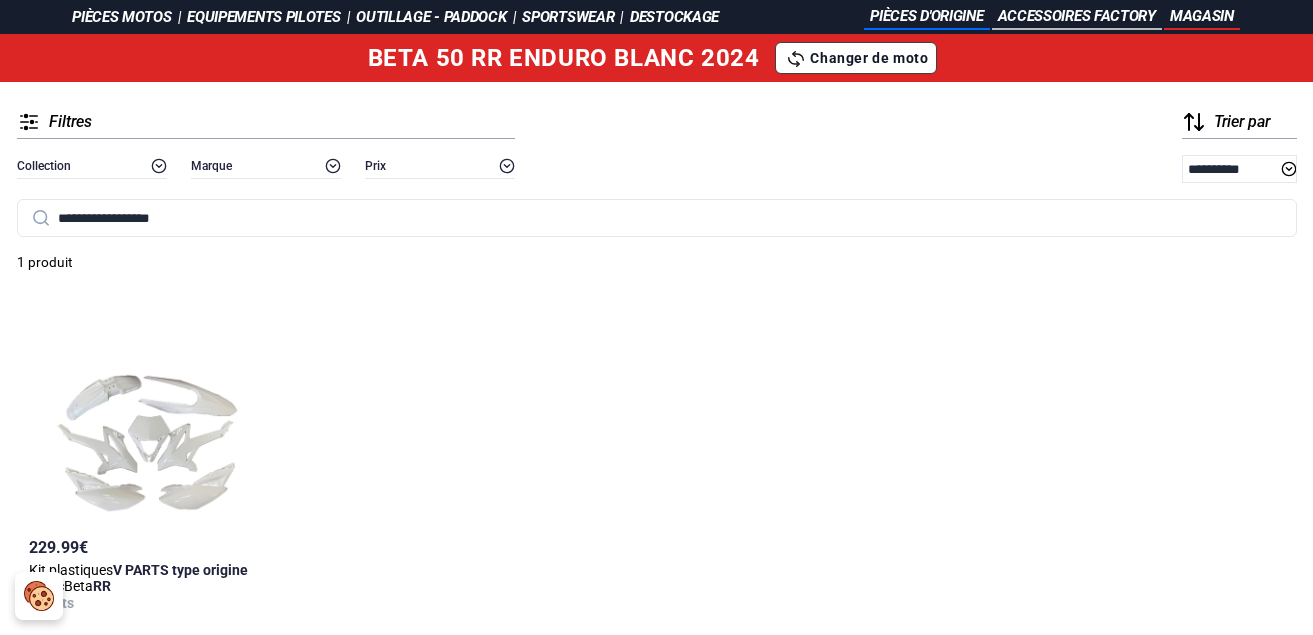 scroll, scrollTop: 0, scrollLeft: 0, axis: both 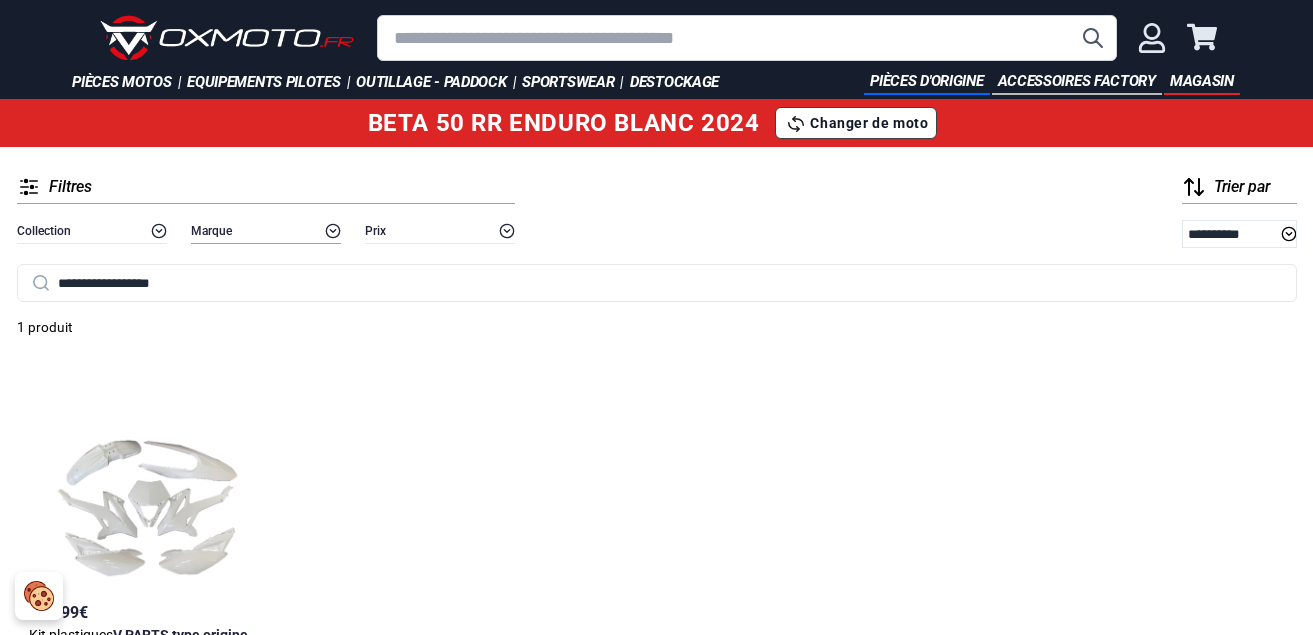 click on "Marque" at bounding box center [211, 231] 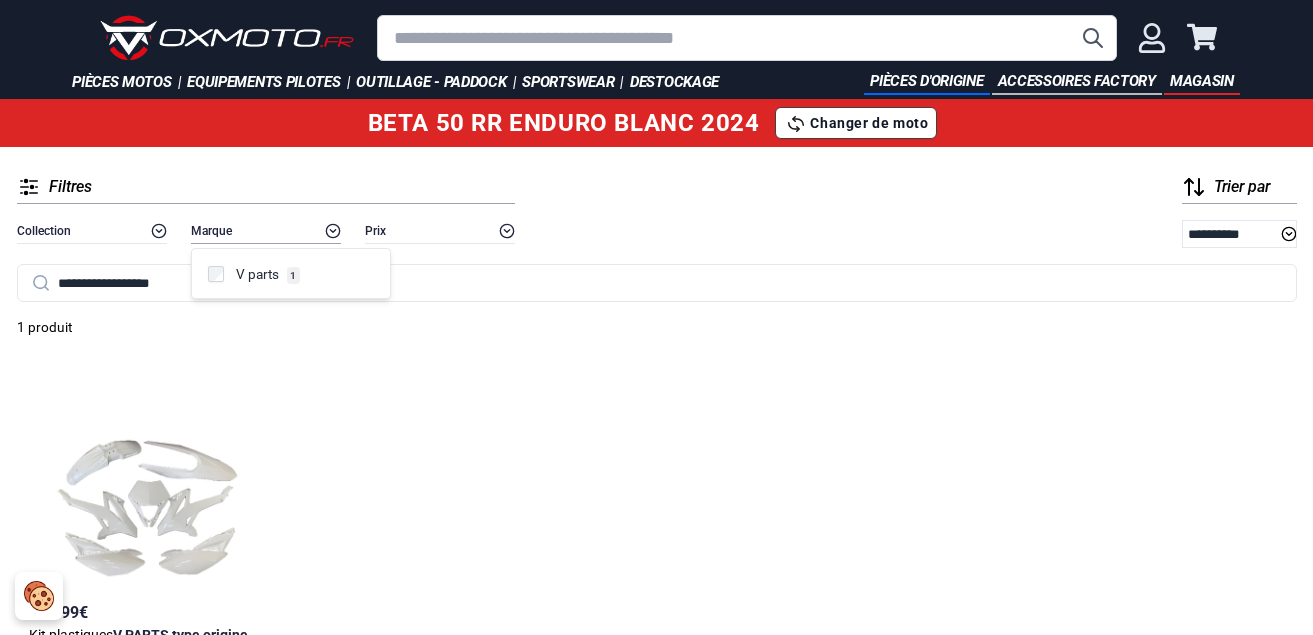 click on "Marque" at bounding box center [211, 231] 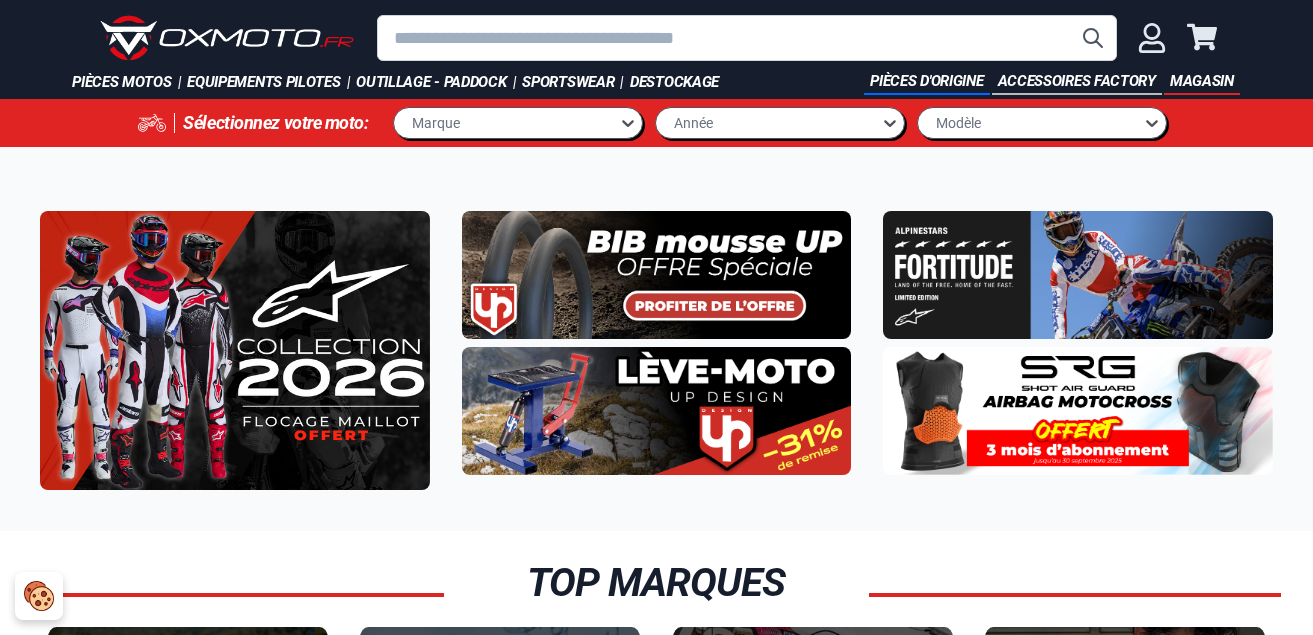 scroll, scrollTop: 0, scrollLeft: 0, axis: both 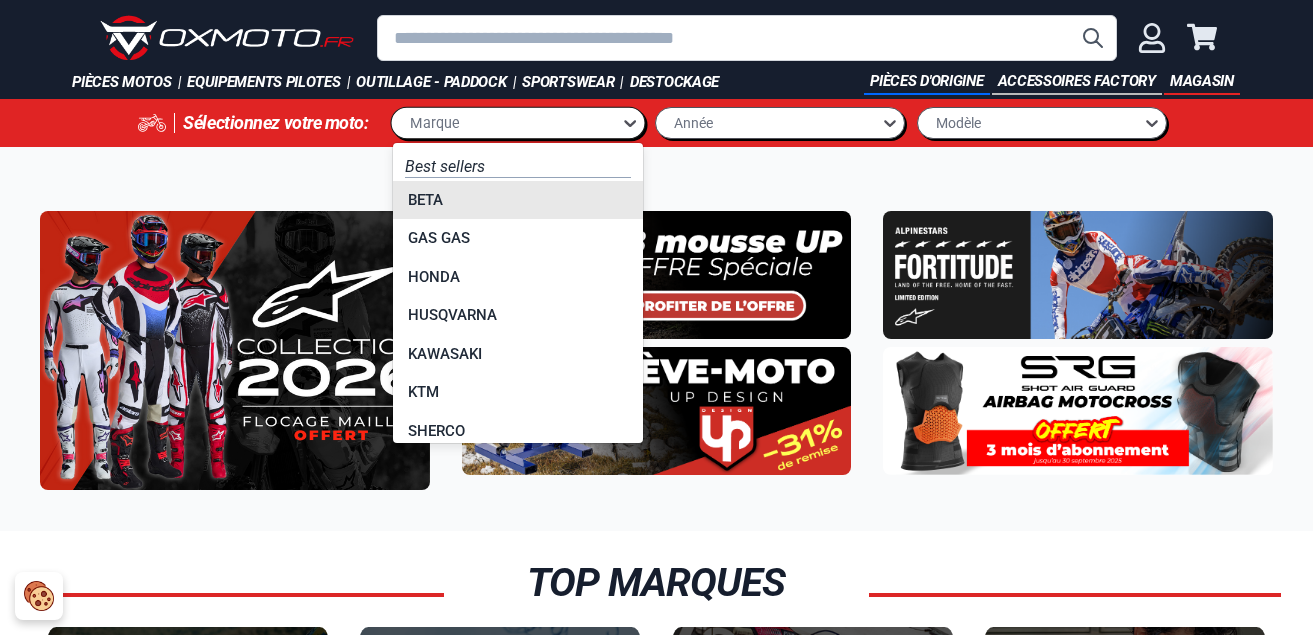 click on "BETA" at bounding box center (518, 200) 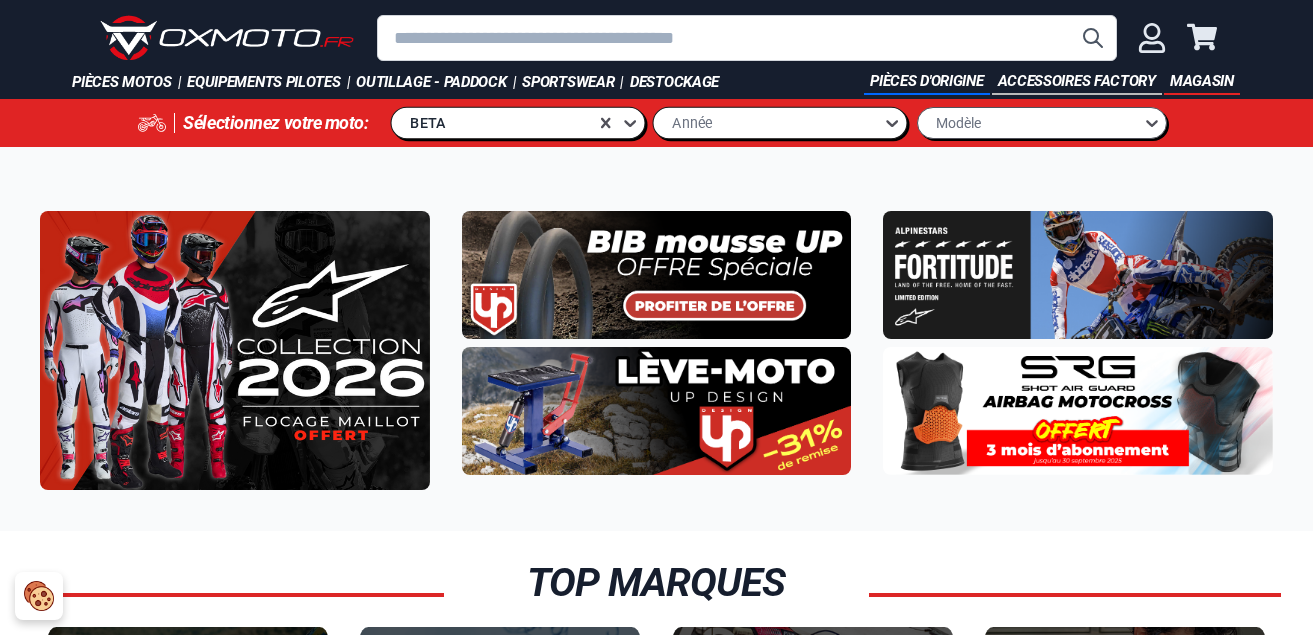click 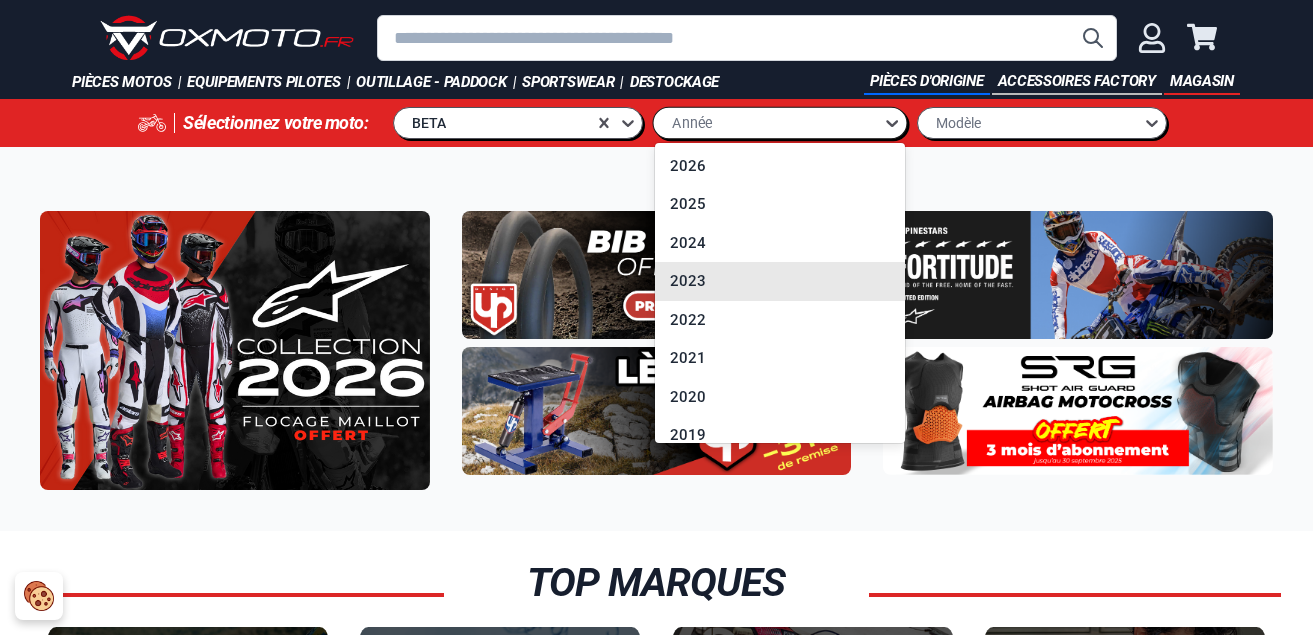 click on "2023" at bounding box center [780, 281] 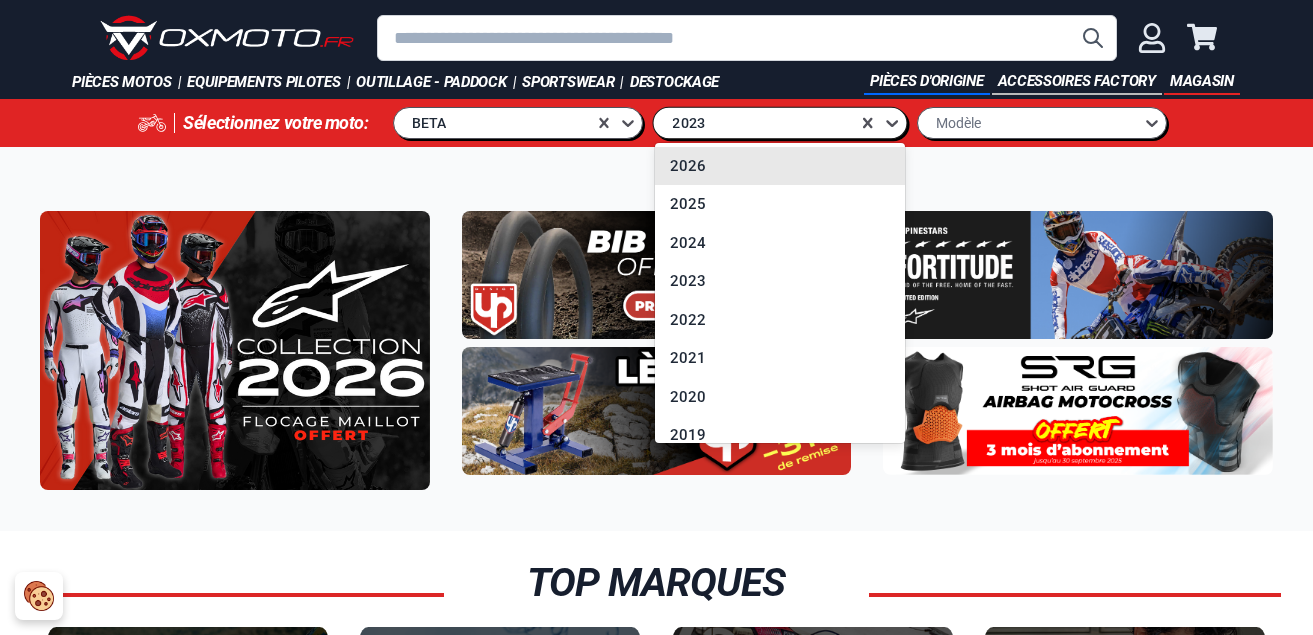 click 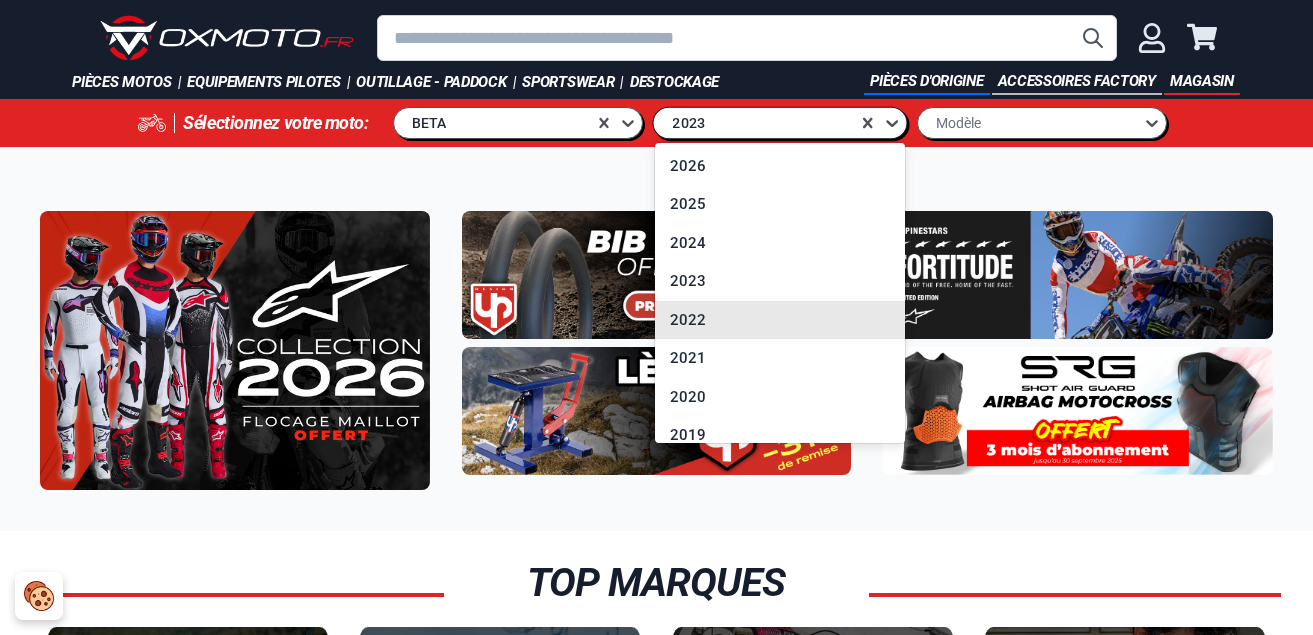 click on "2022" at bounding box center [780, 320] 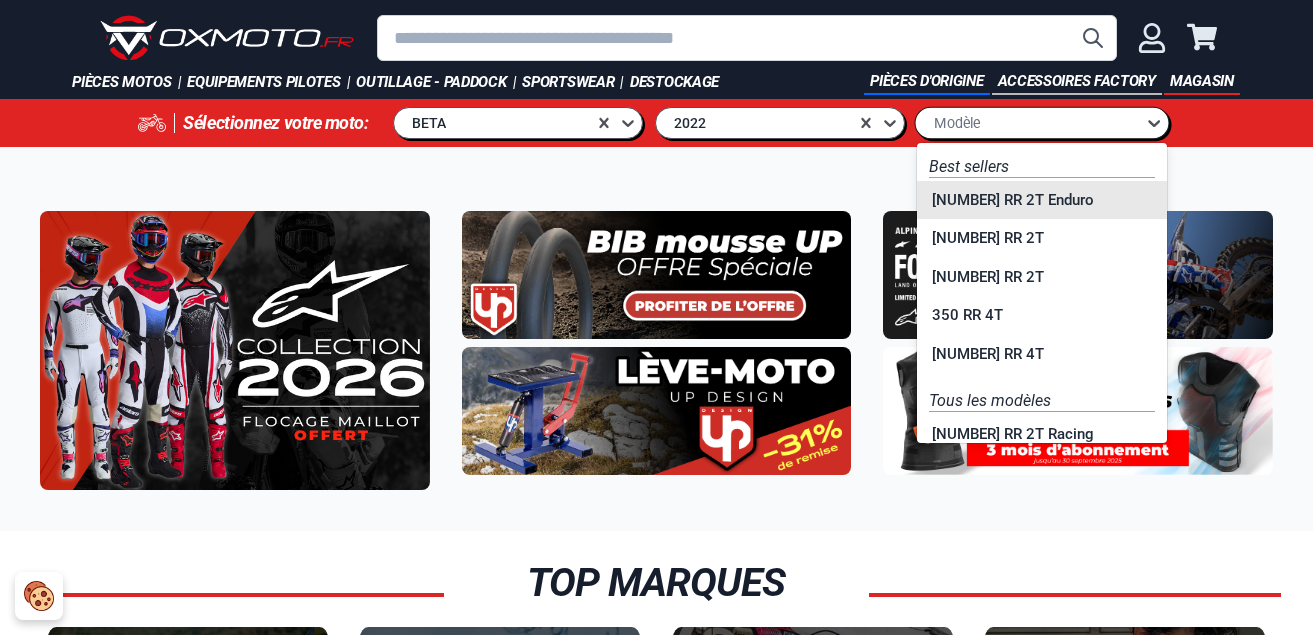 click 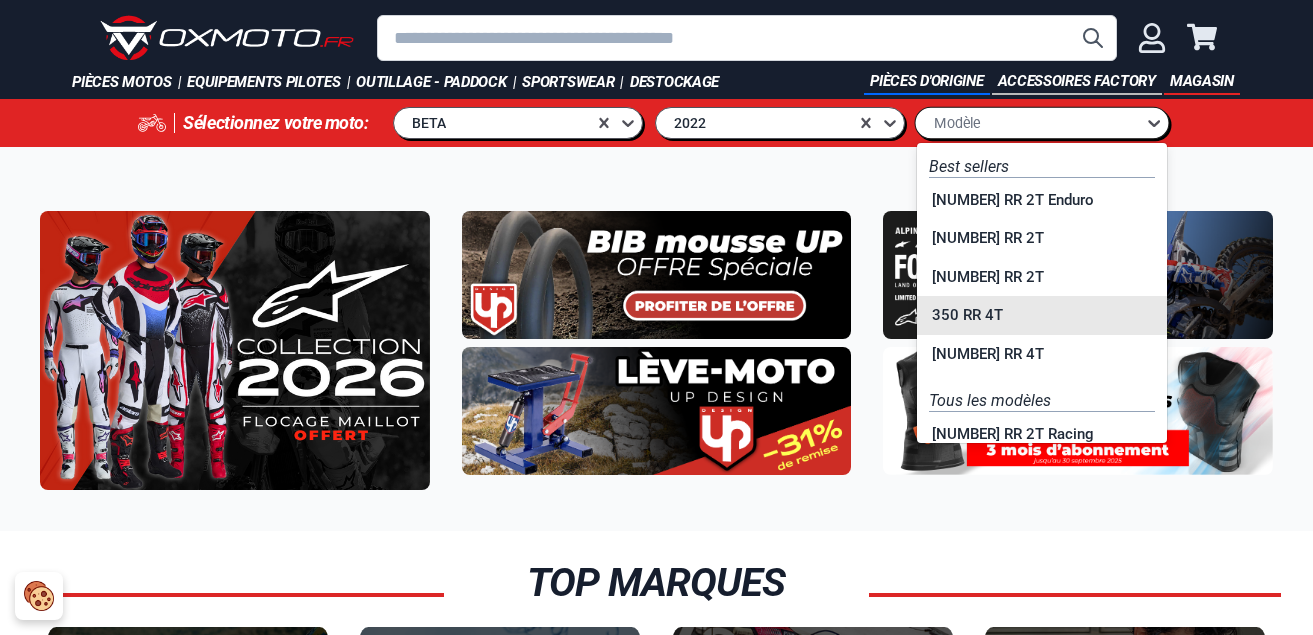 click on "350 RR 4T" at bounding box center (1042, 315) 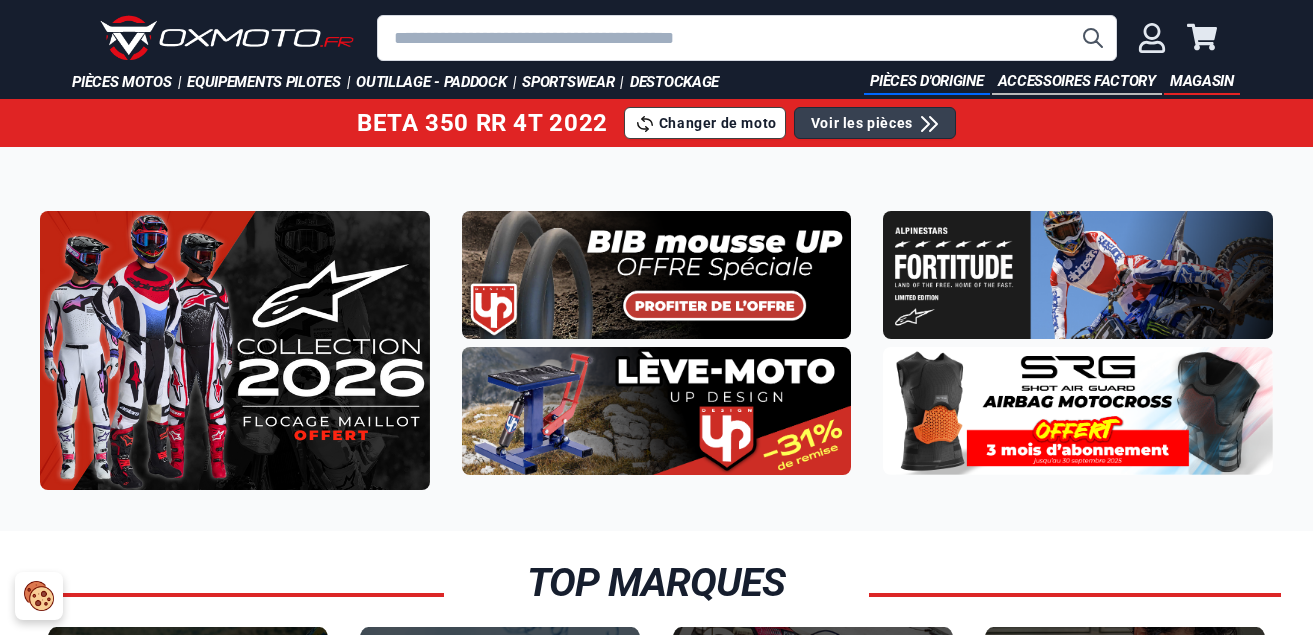 click at bounding box center (747, 38) 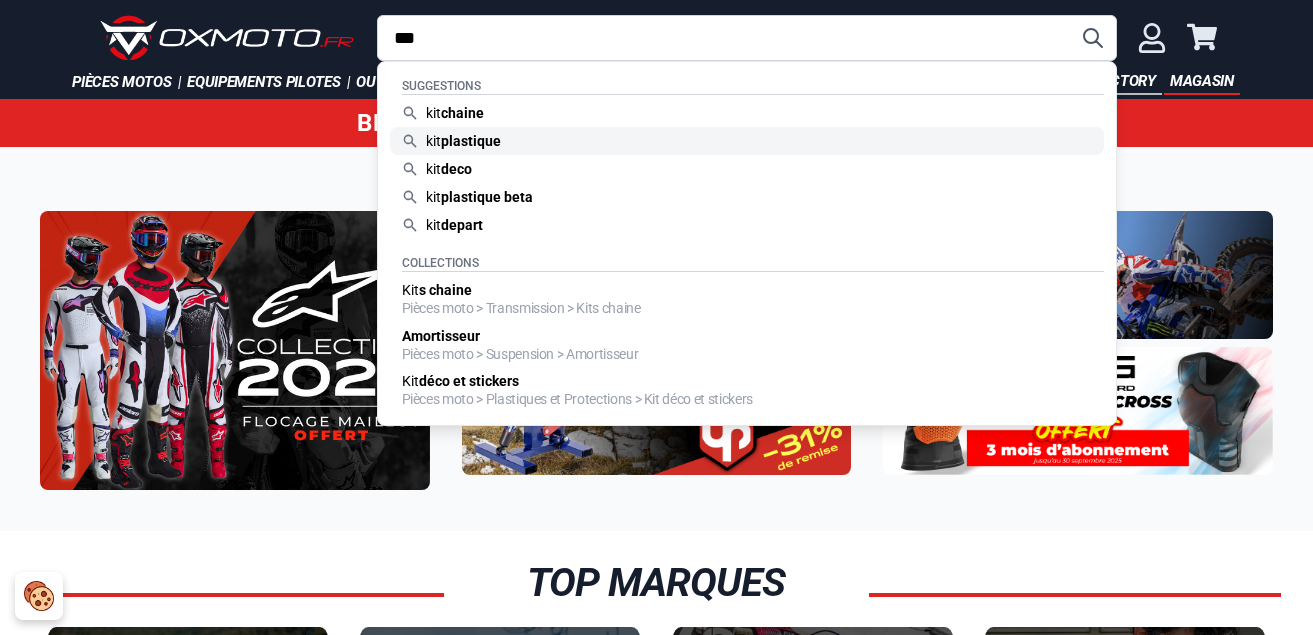 click on "plastique" at bounding box center (471, 141) 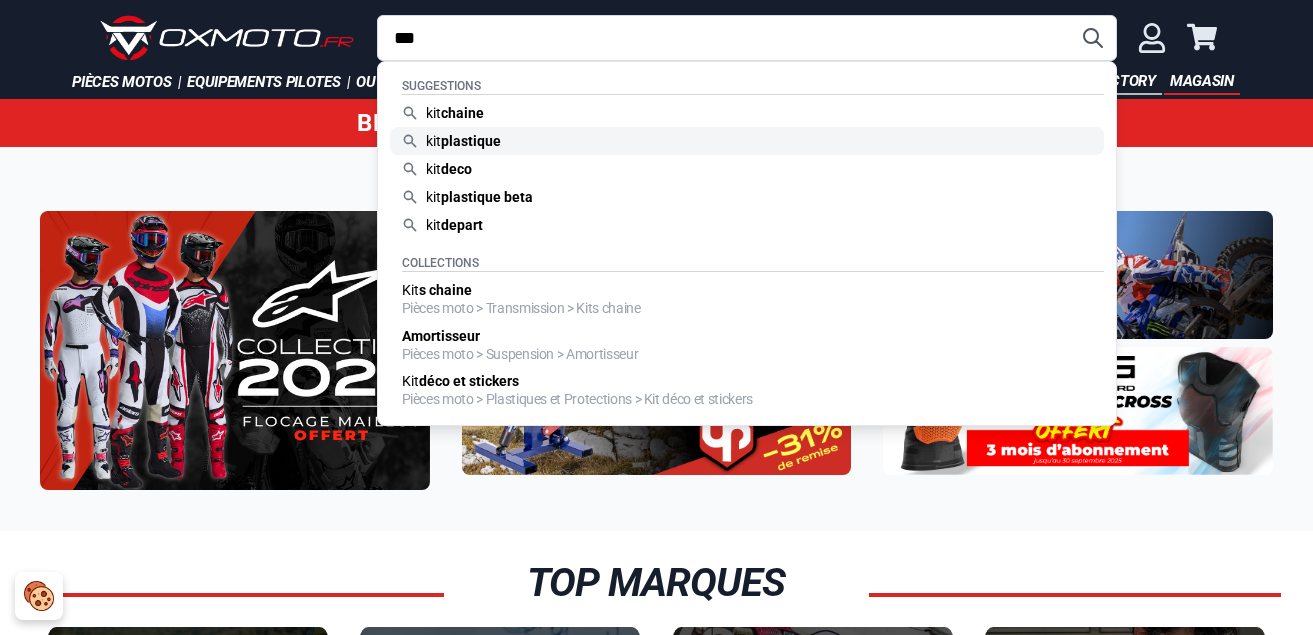 type on "**********" 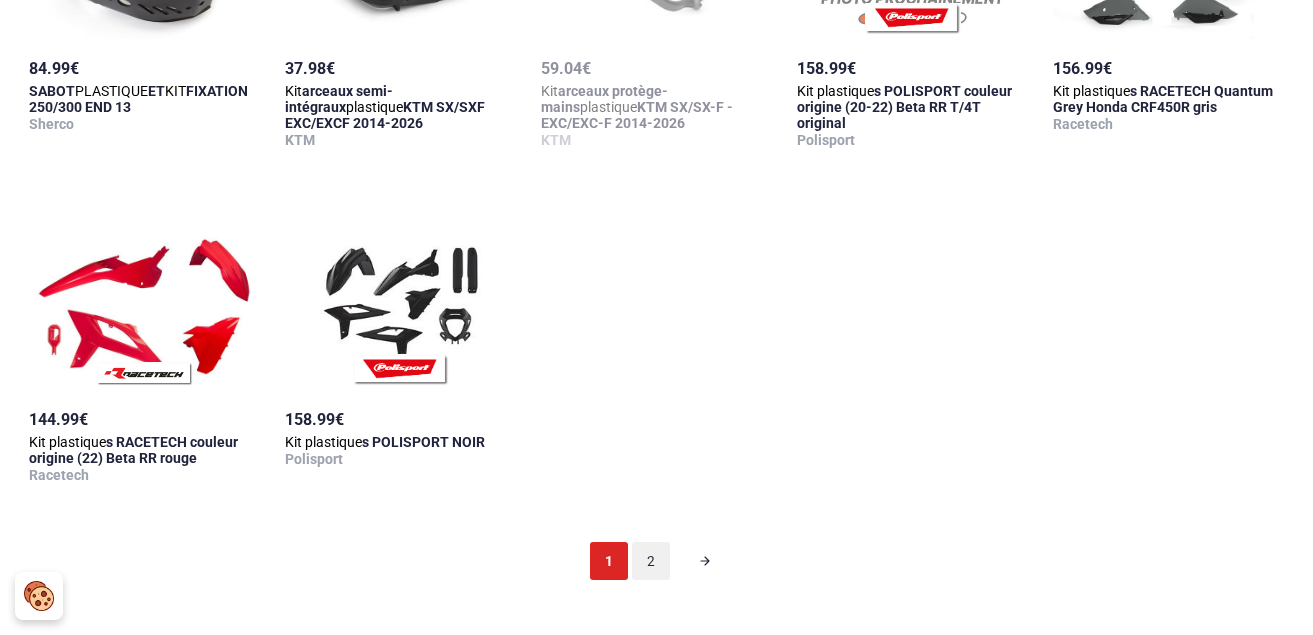scroll, scrollTop: 1888, scrollLeft: 0, axis: vertical 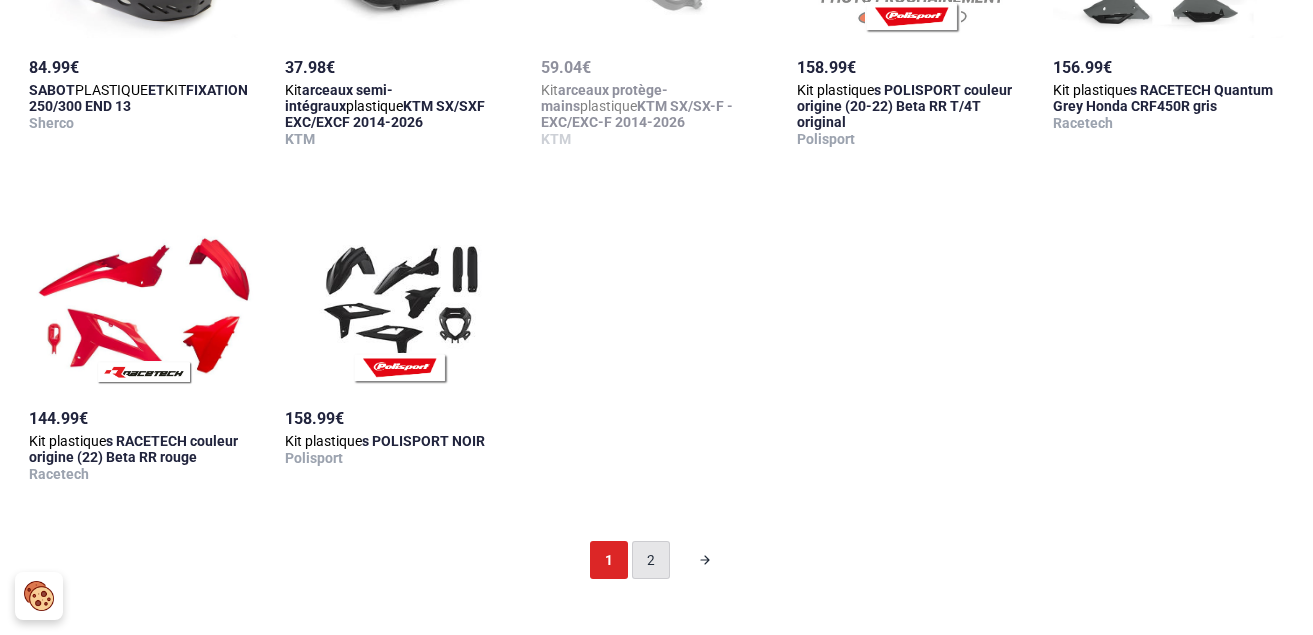 click on "2" at bounding box center (651, 560) 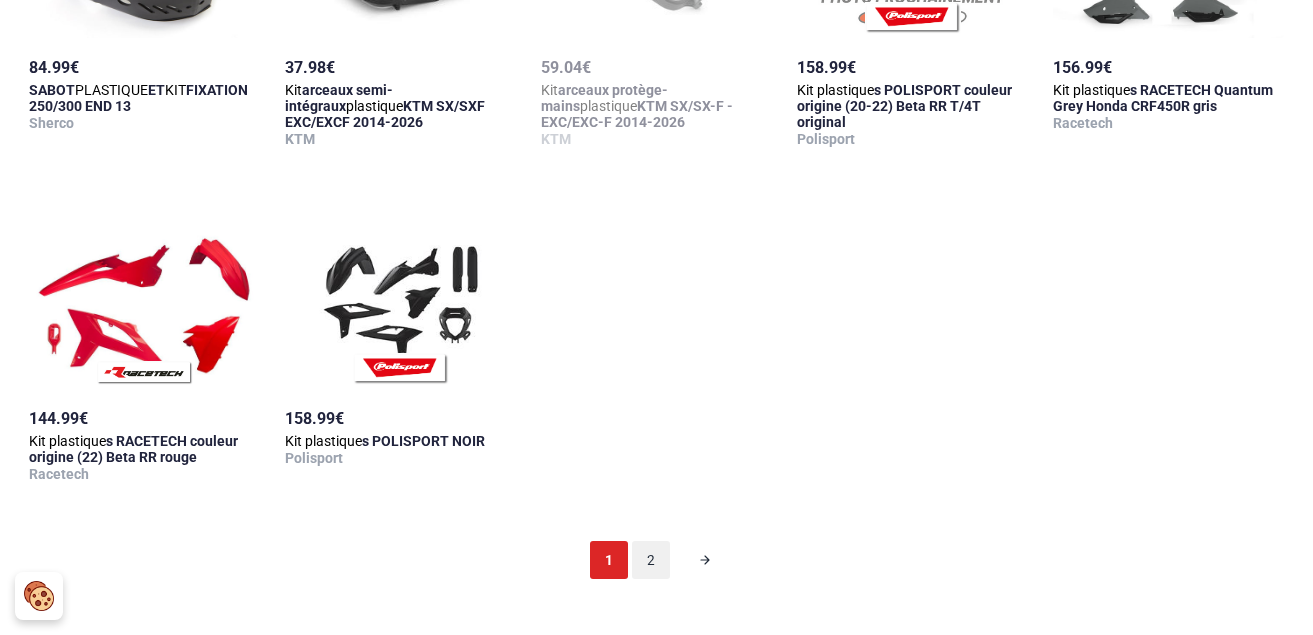 scroll, scrollTop: 99, scrollLeft: 0, axis: vertical 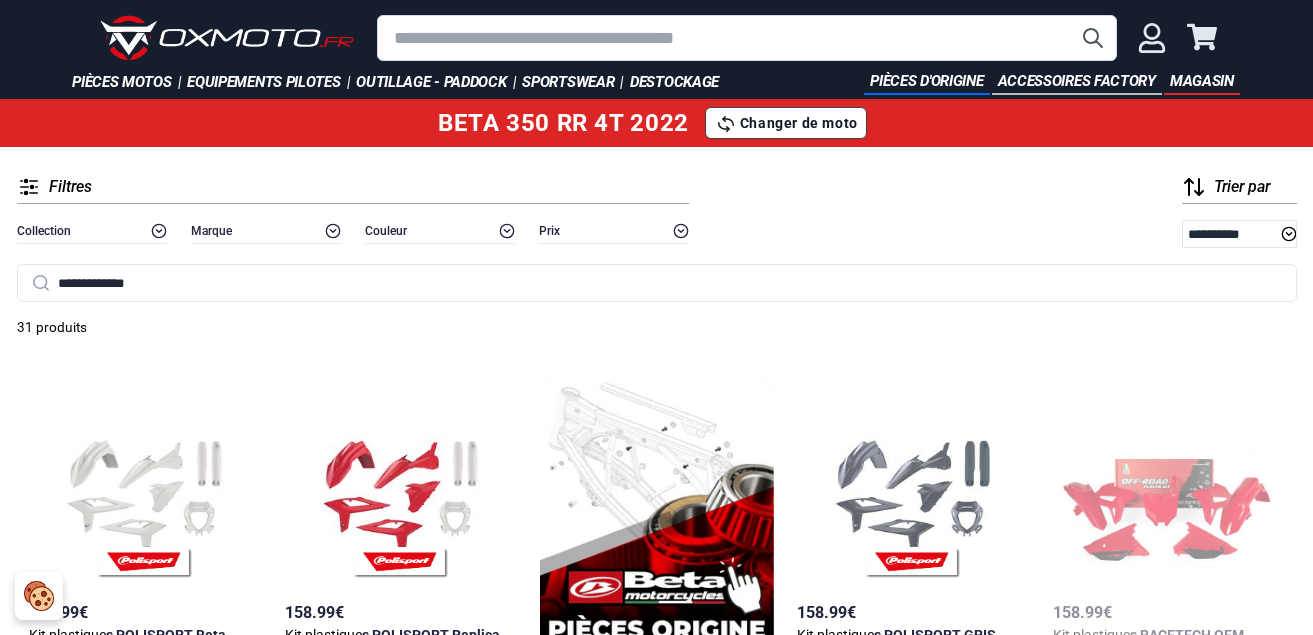 click at bounding box center (747, 38) 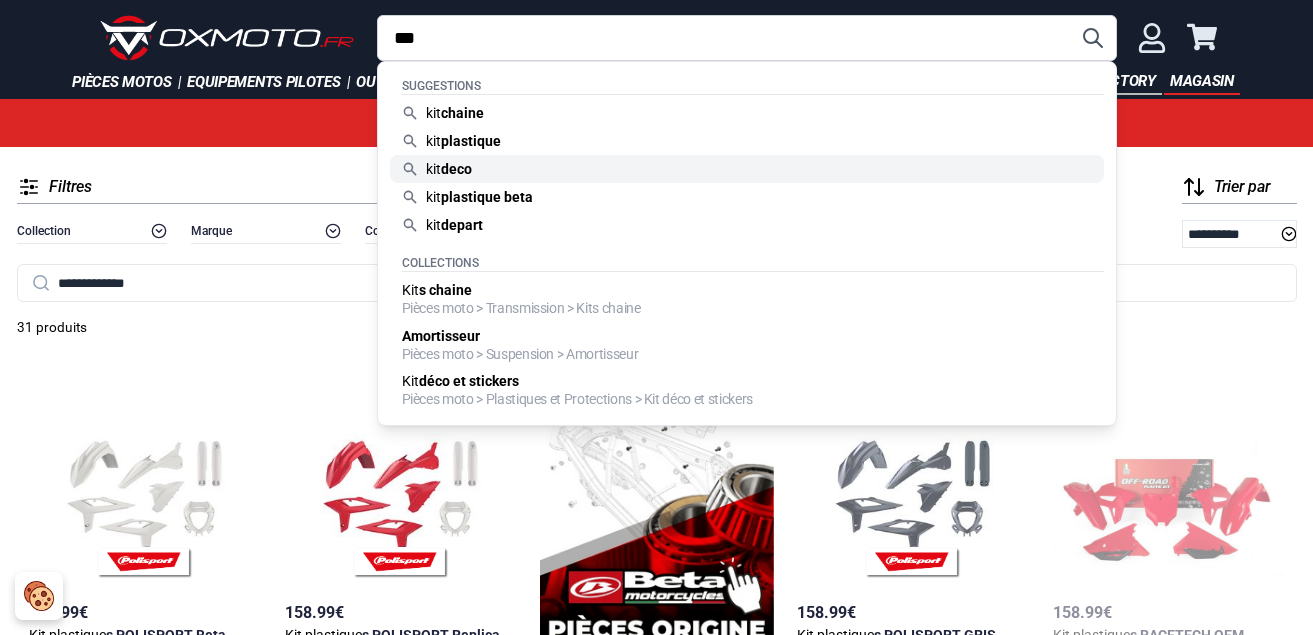 click on "deco" at bounding box center [456, 169] 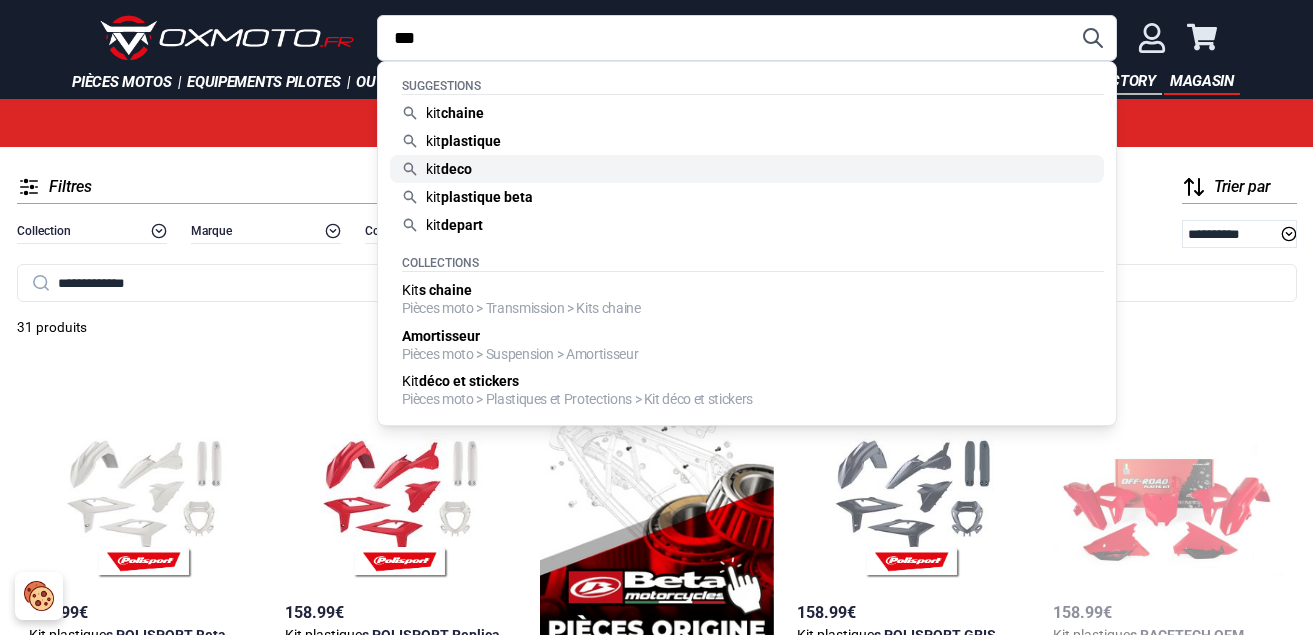 type on "********" 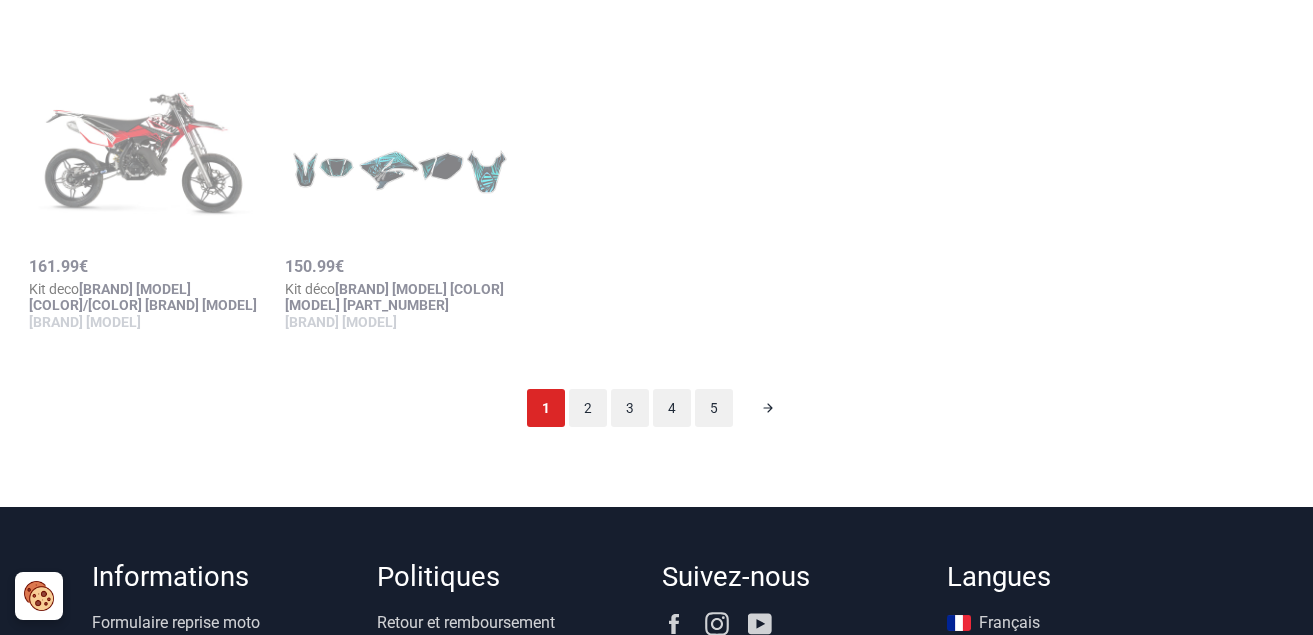scroll, scrollTop: 2086, scrollLeft: 0, axis: vertical 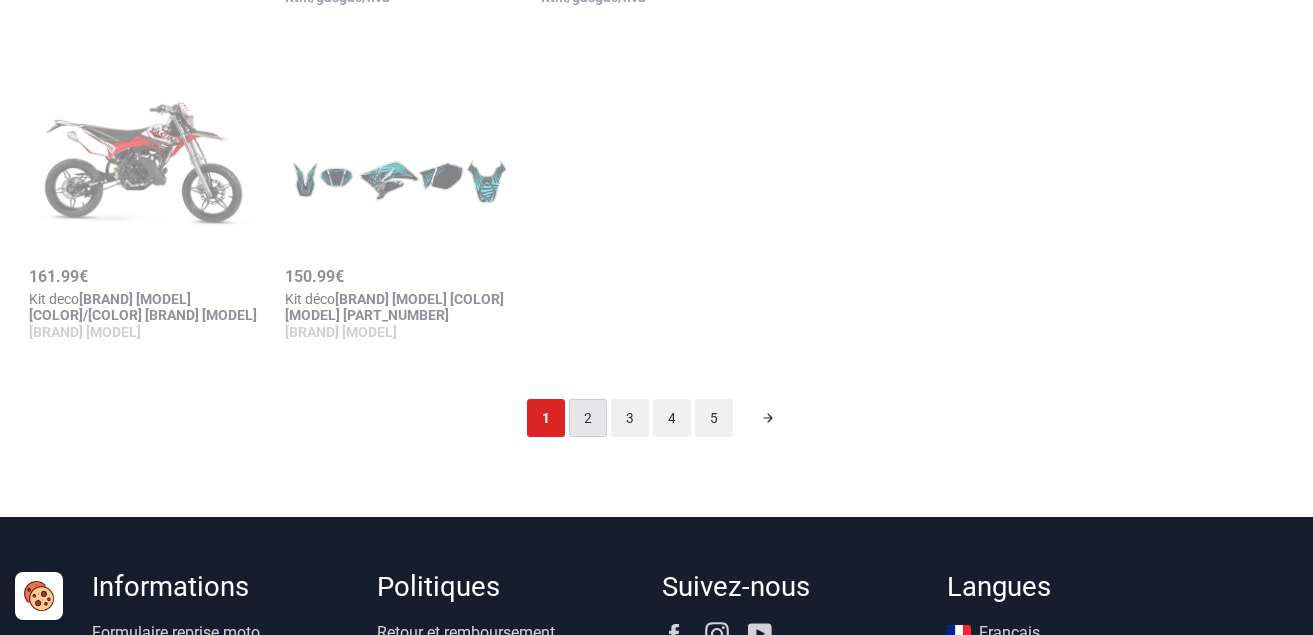 click on "2" at bounding box center (588, 418) 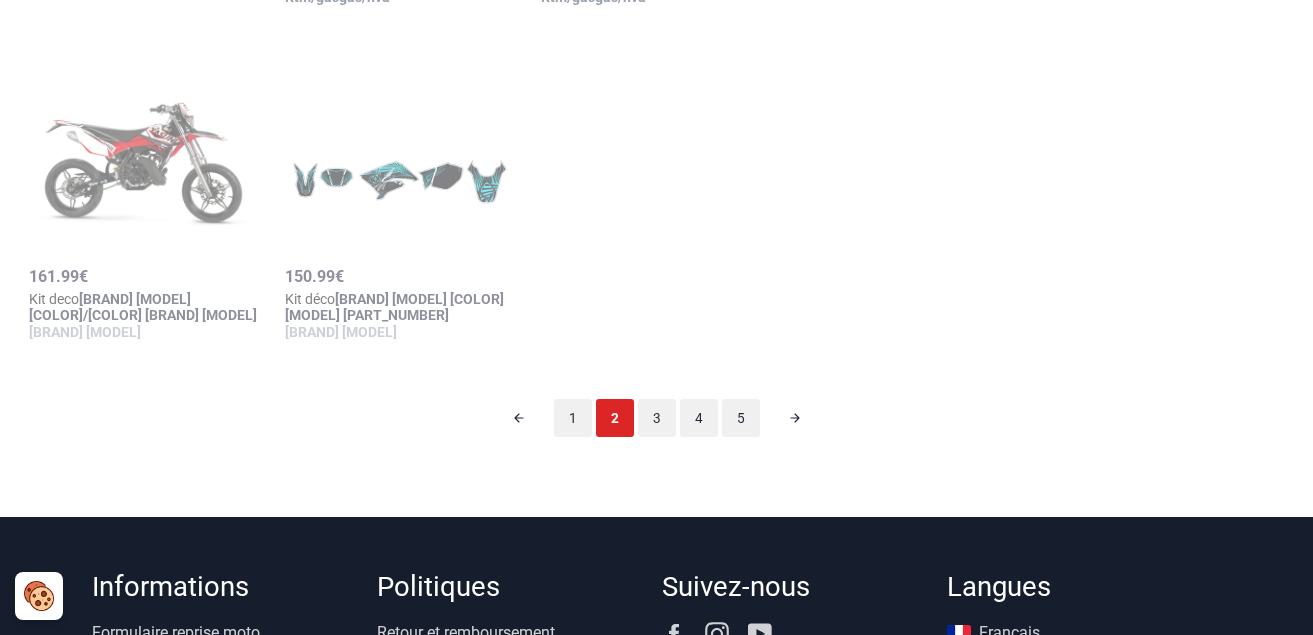 scroll, scrollTop: 99, scrollLeft: 0, axis: vertical 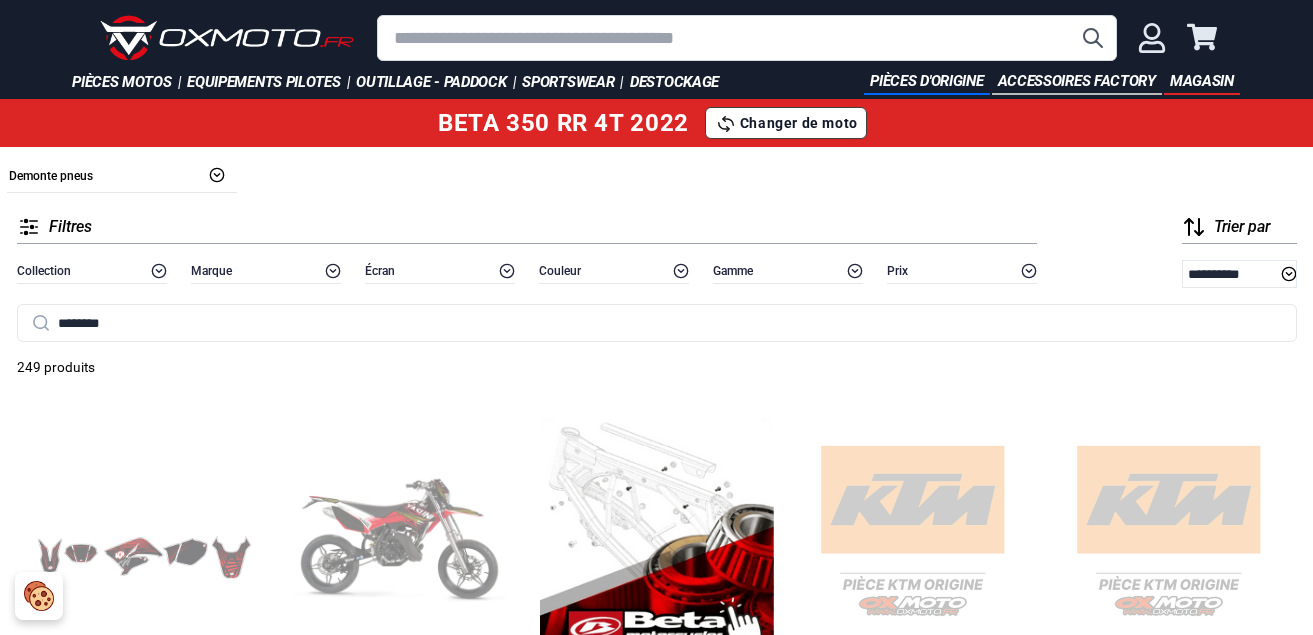 click at bounding box center [747, 38] 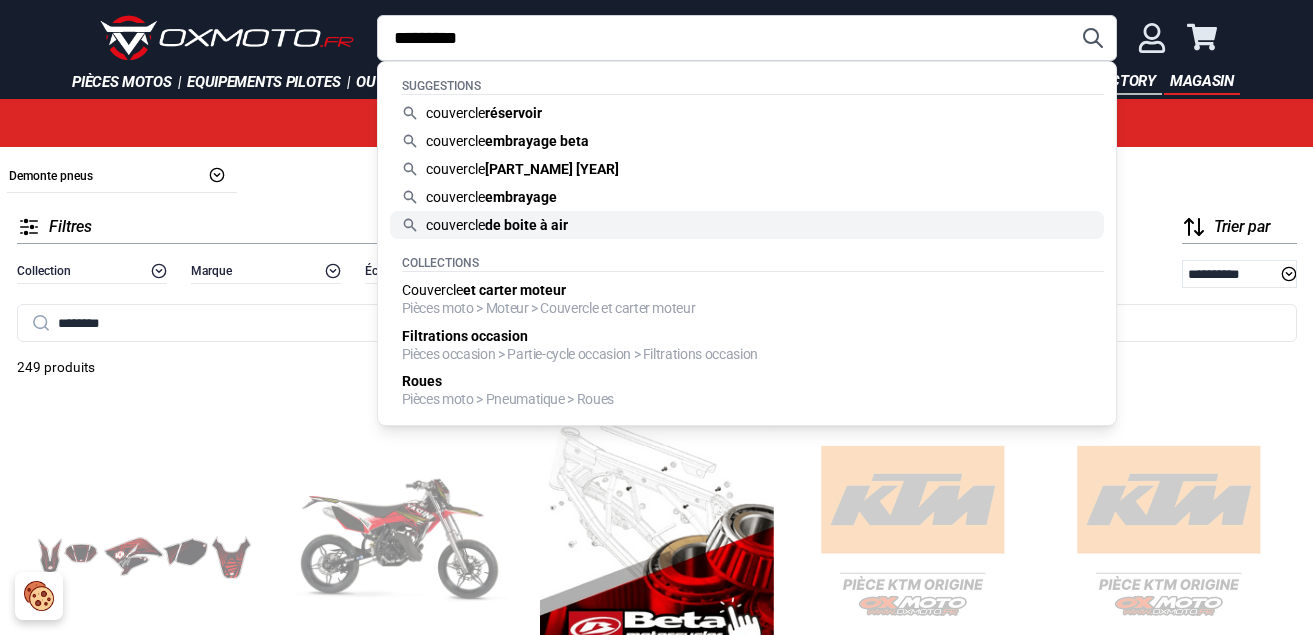 click on "de boite à air" at bounding box center [526, 225] 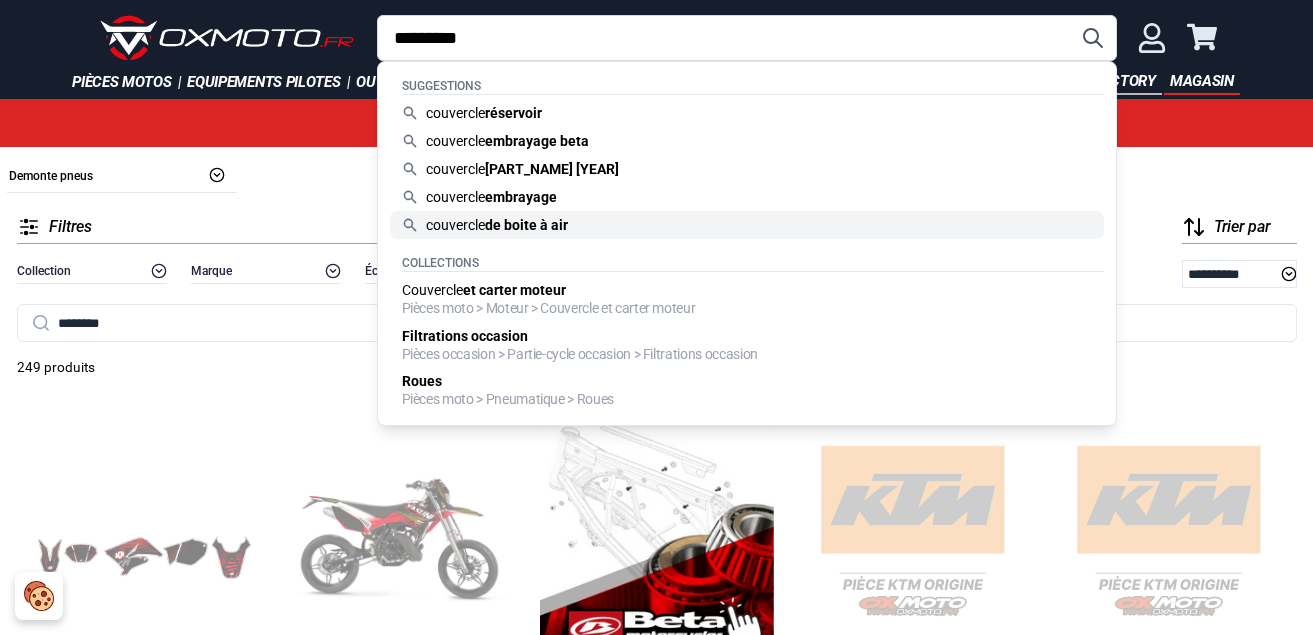 type on "**********" 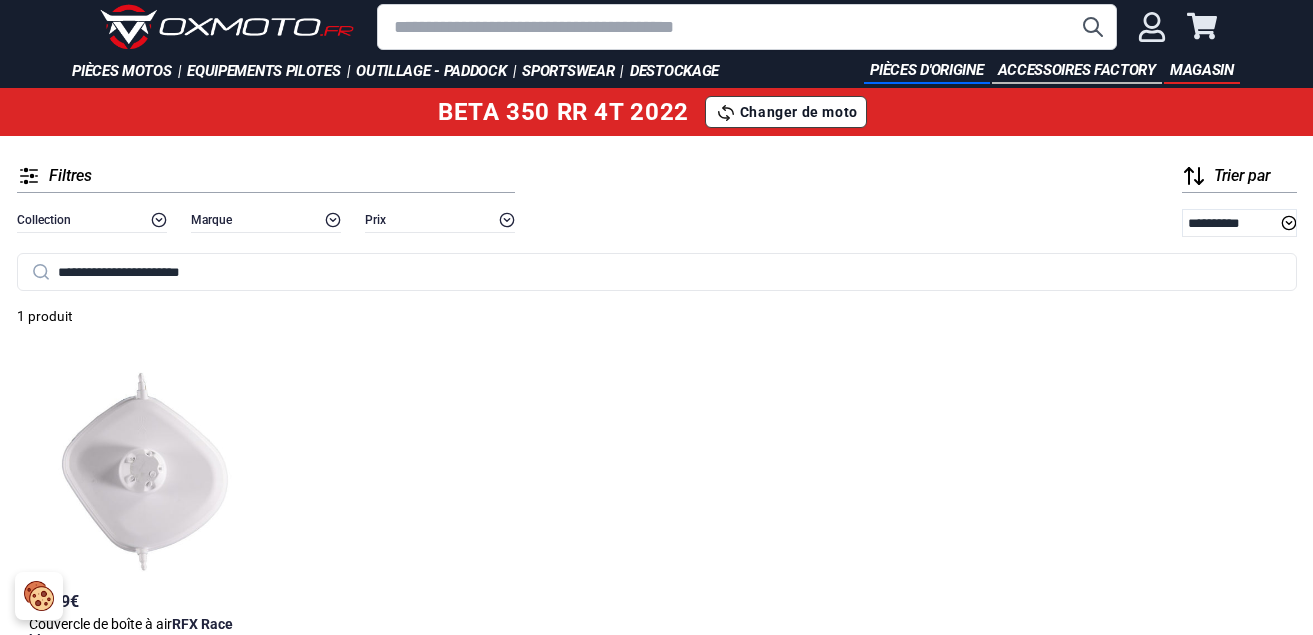 scroll, scrollTop: 0, scrollLeft: 0, axis: both 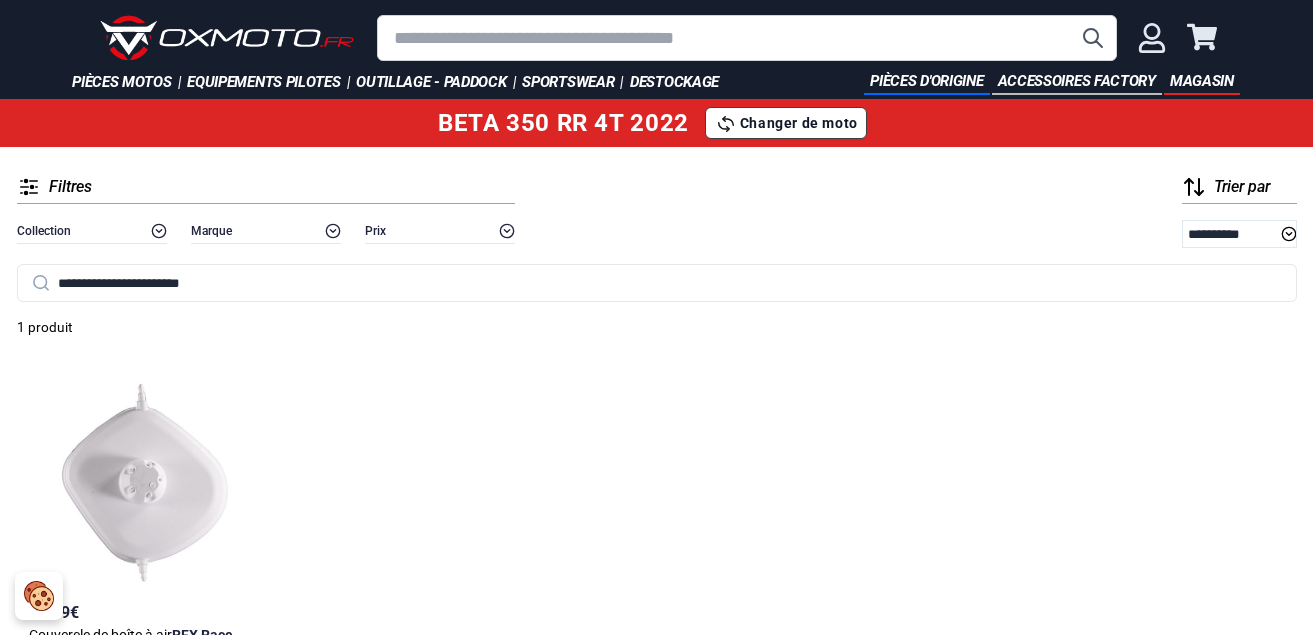 click on "**********" at bounding box center [657, 283] 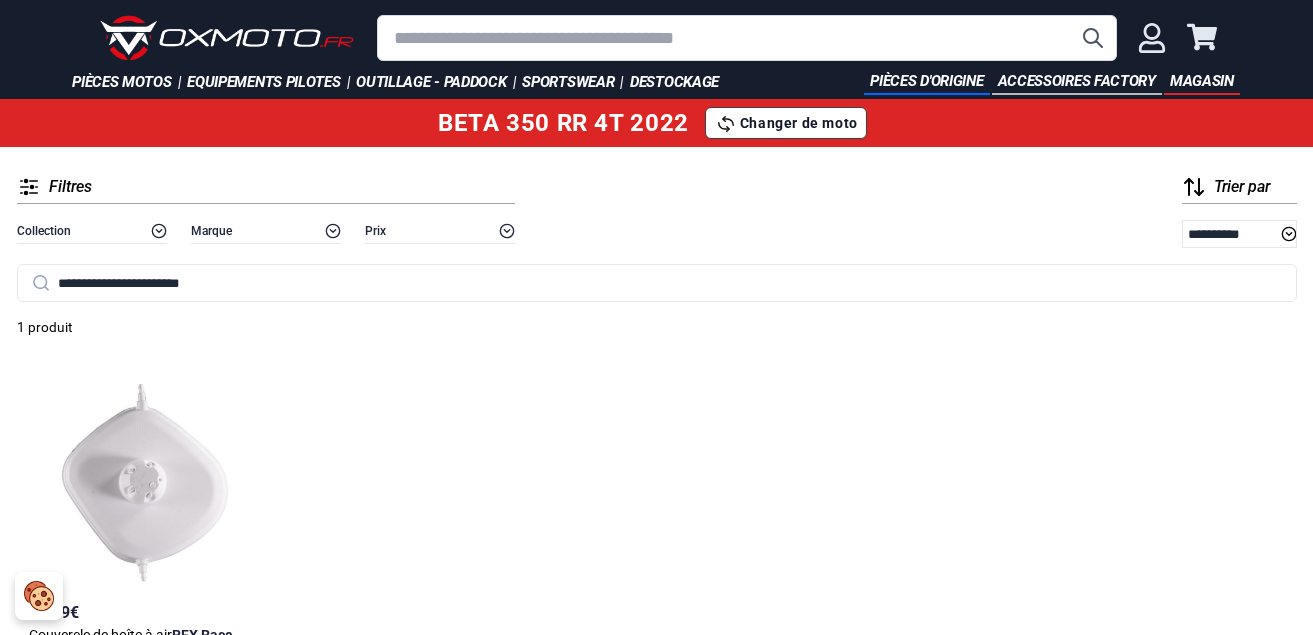 click at bounding box center [747, 38] 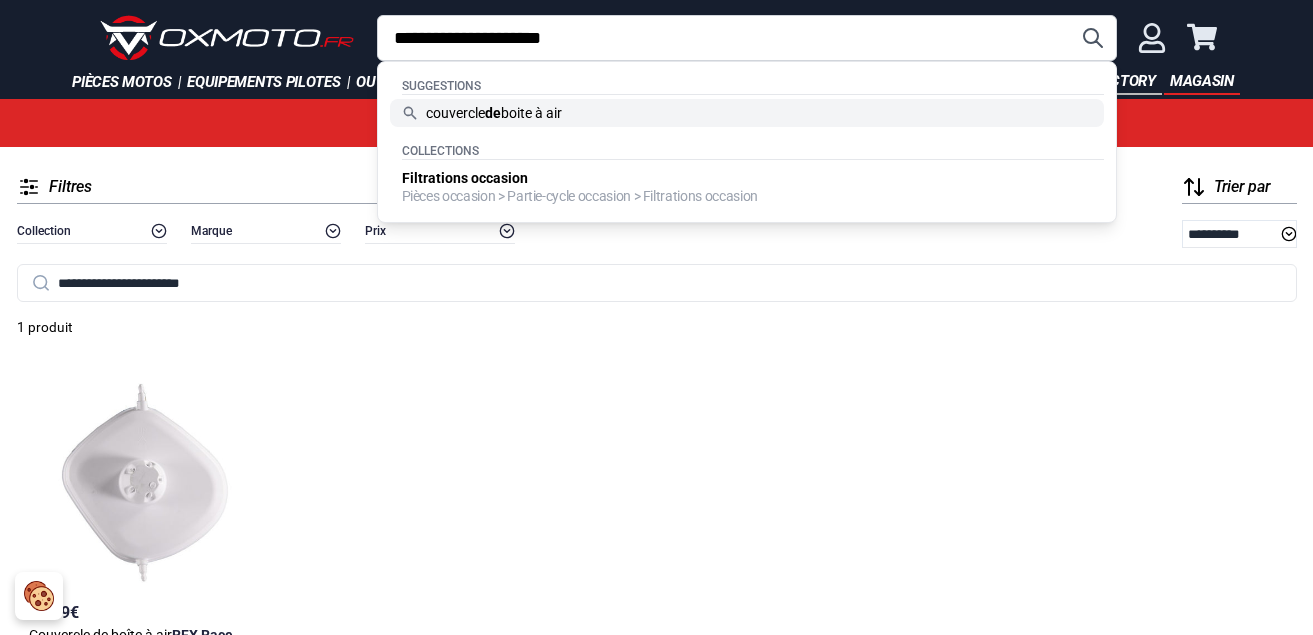 click on "couvercle" at bounding box center (455, 113) 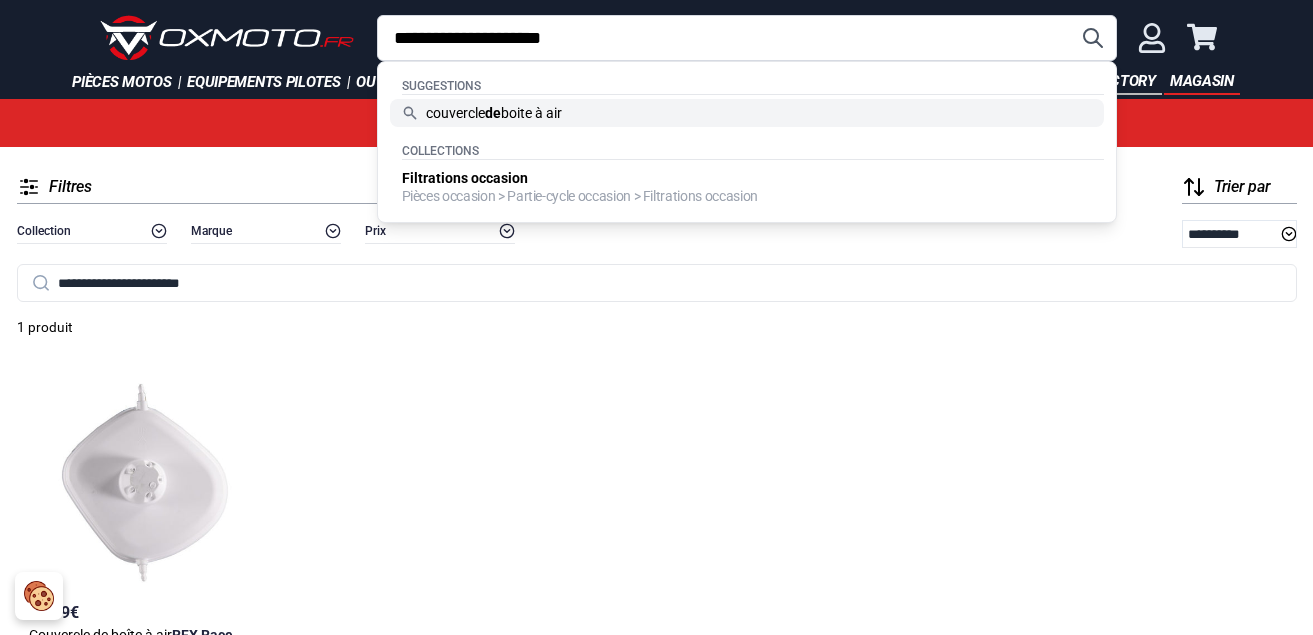 type on "**********" 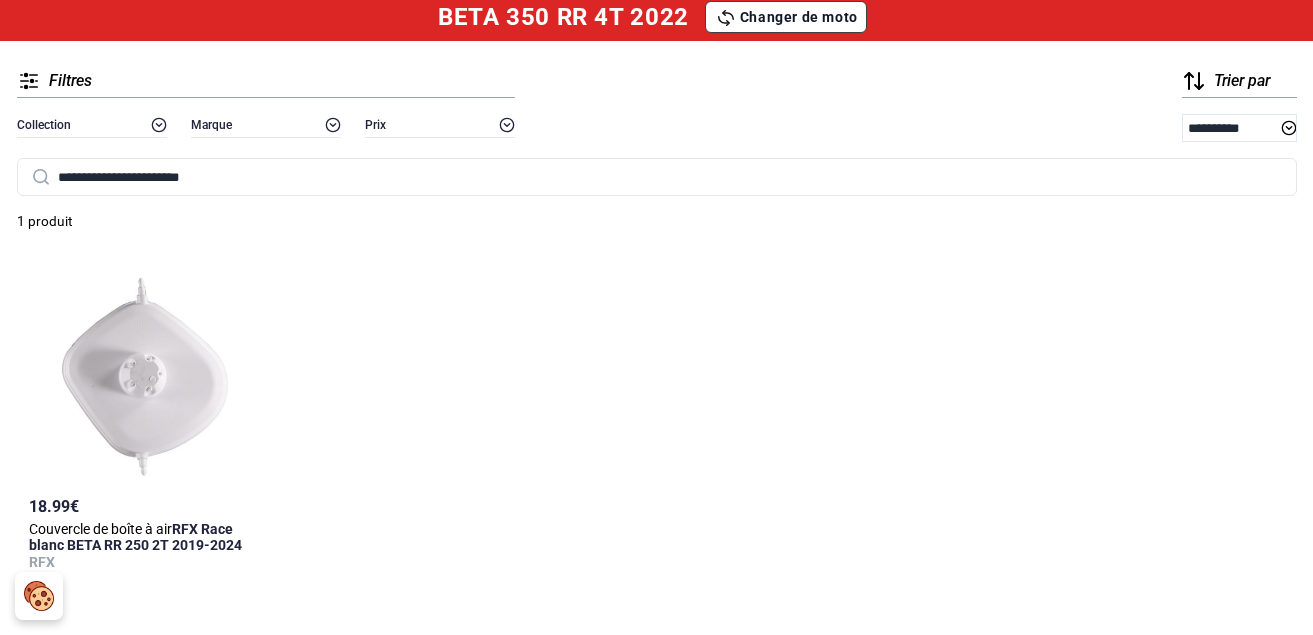 scroll, scrollTop: 107, scrollLeft: 0, axis: vertical 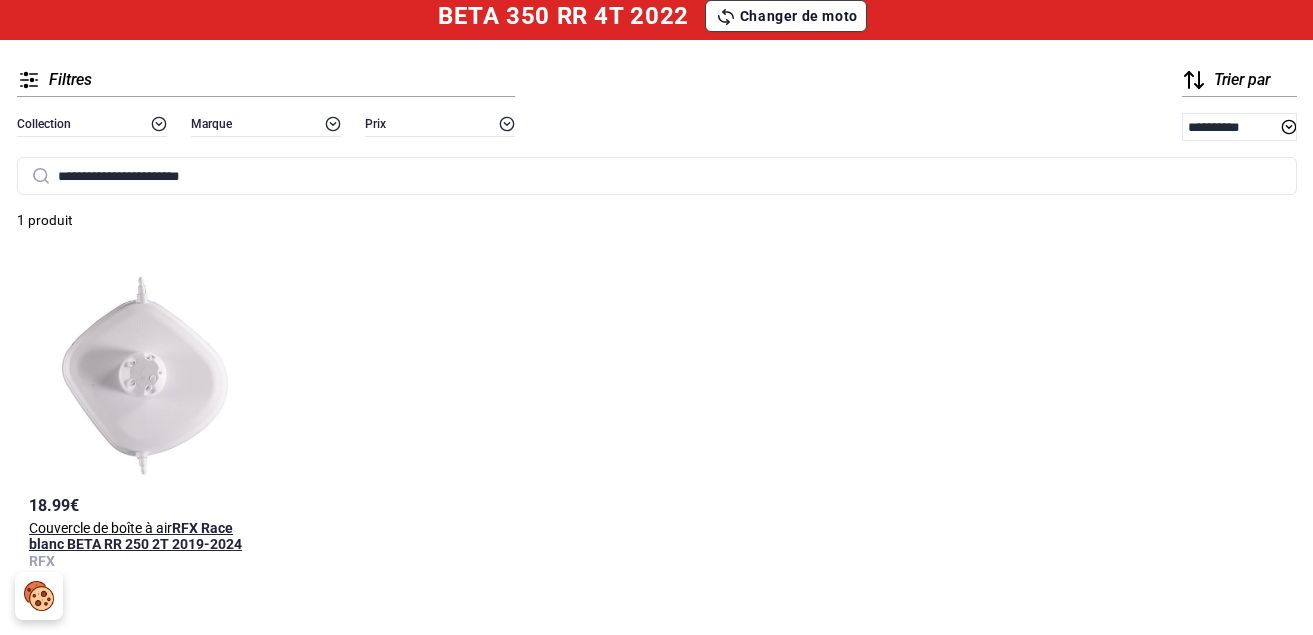 click on "RFX Race blanc BETA RR 250 2T 2019-2024" at bounding box center [135, 536] 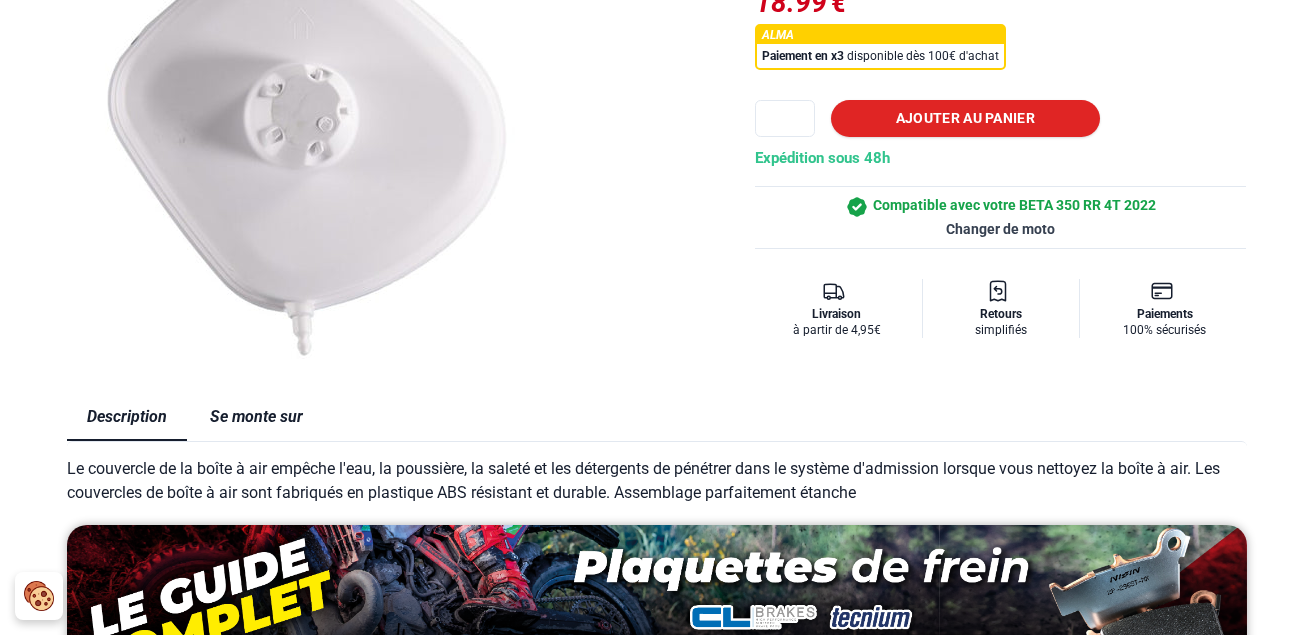 scroll, scrollTop: 362, scrollLeft: 0, axis: vertical 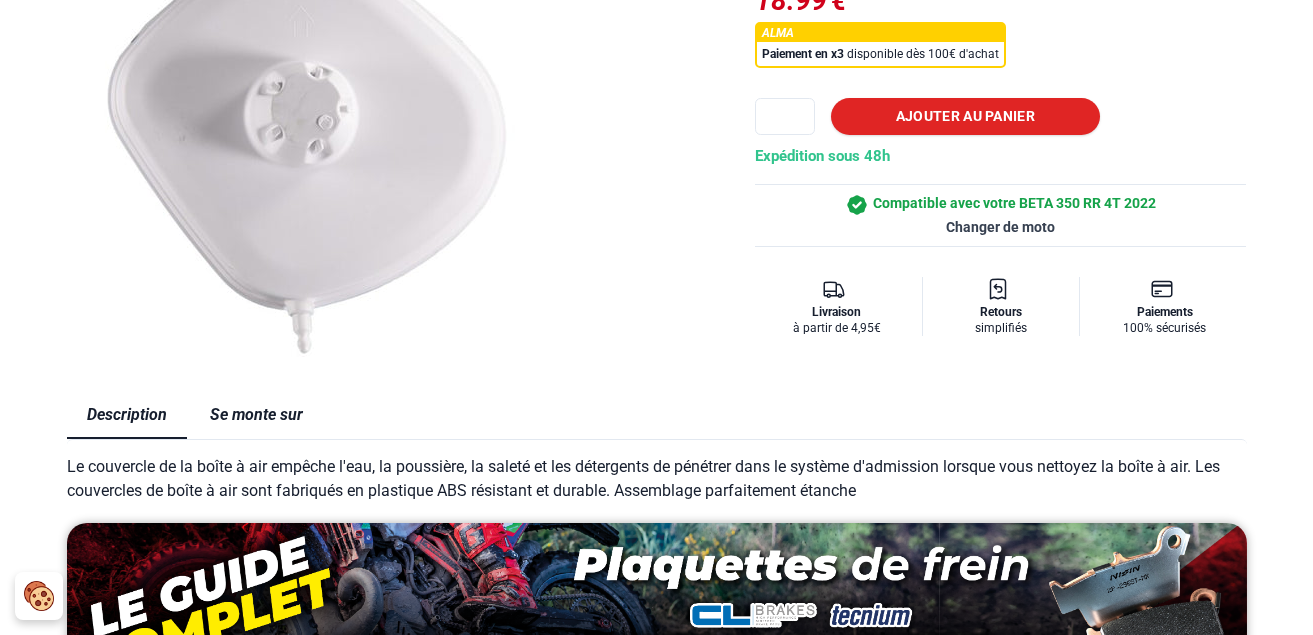 click on "Se monte sur" at bounding box center (256, 415) 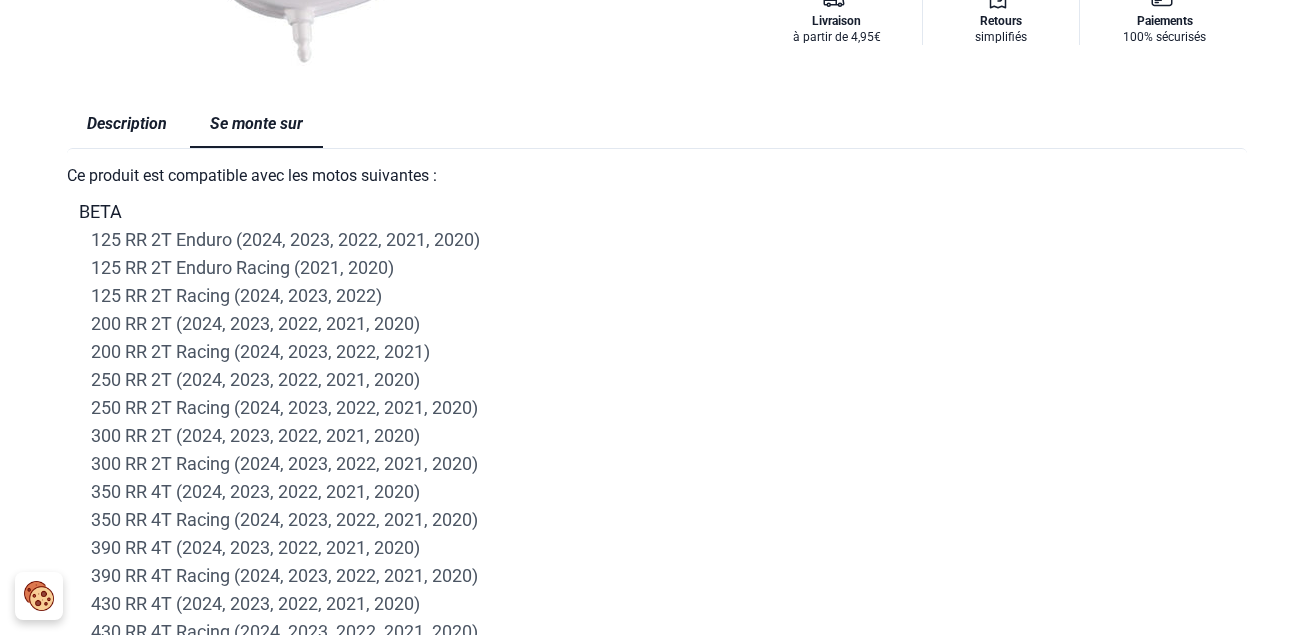 scroll, scrollTop: 658, scrollLeft: 0, axis: vertical 